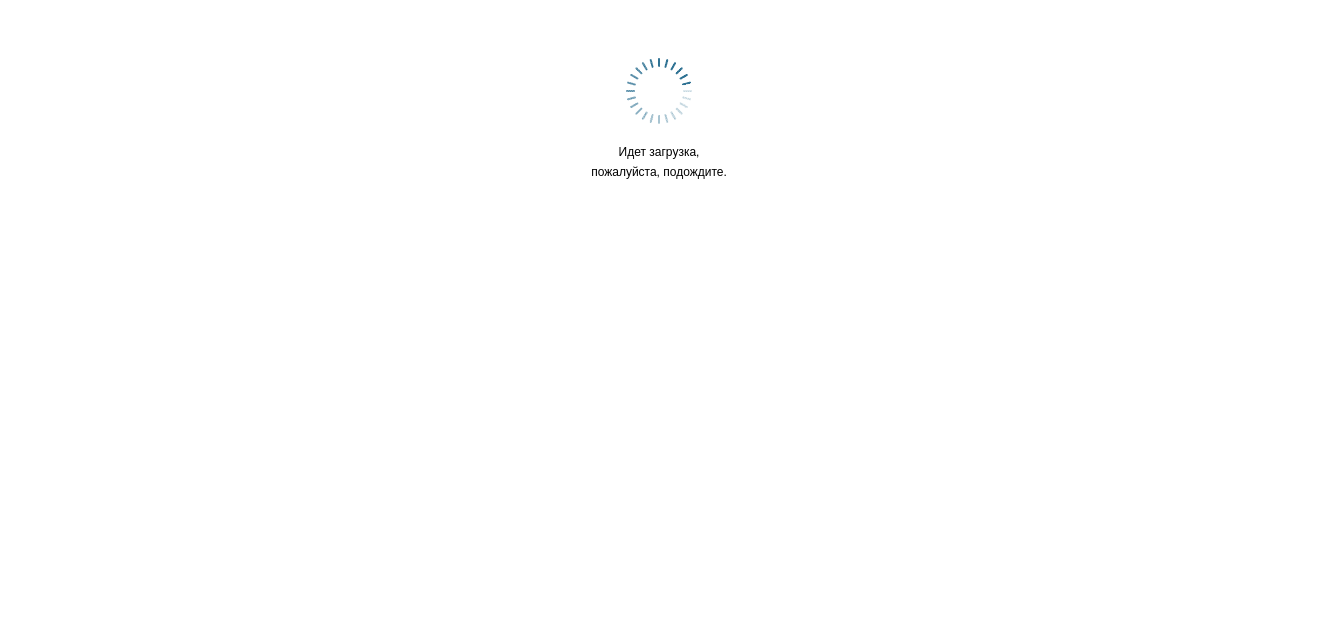 scroll, scrollTop: 0, scrollLeft: 0, axis: both 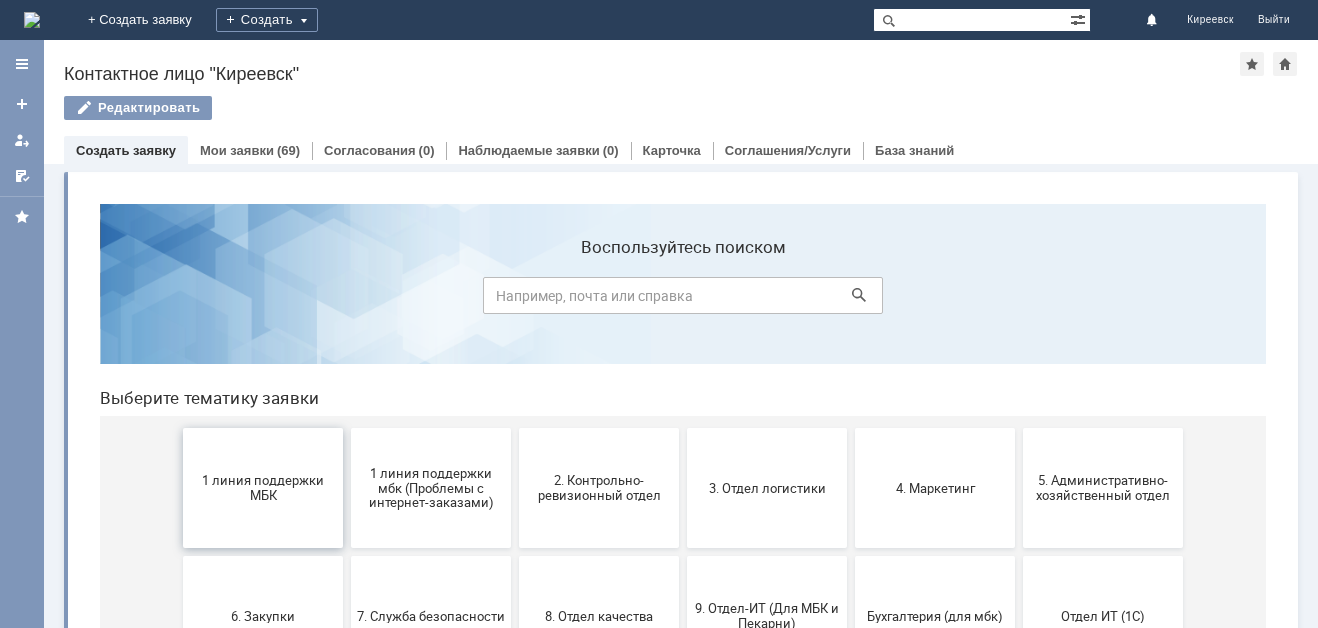 click on "1 линия поддержки МБК" at bounding box center (263, 488) 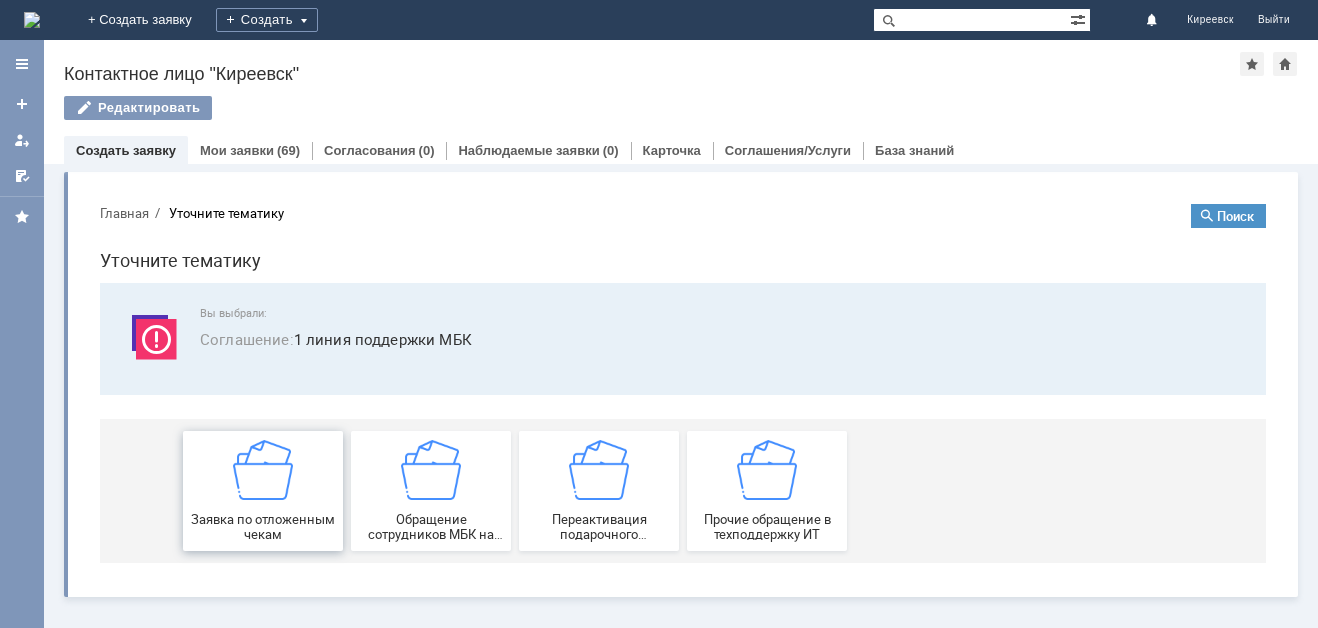 click on "Заявка по отложенным чекам" at bounding box center (263, 491) 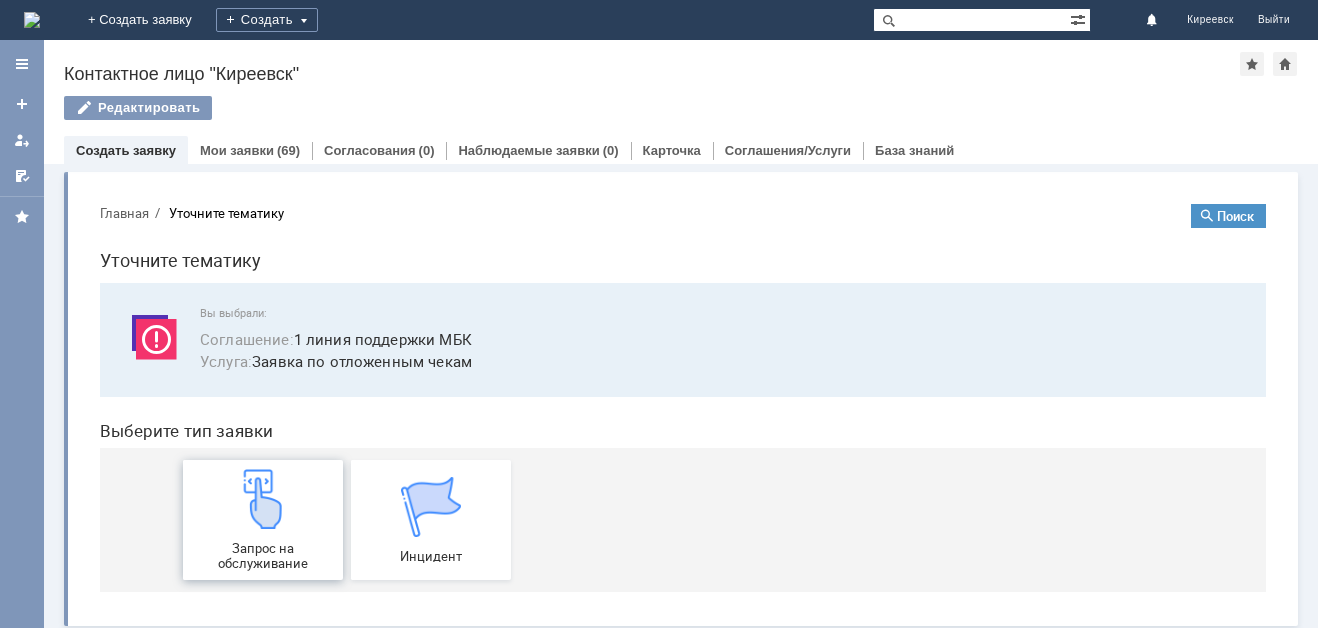 click on "Запрос на обслуживание" at bounding box center [263, 520] 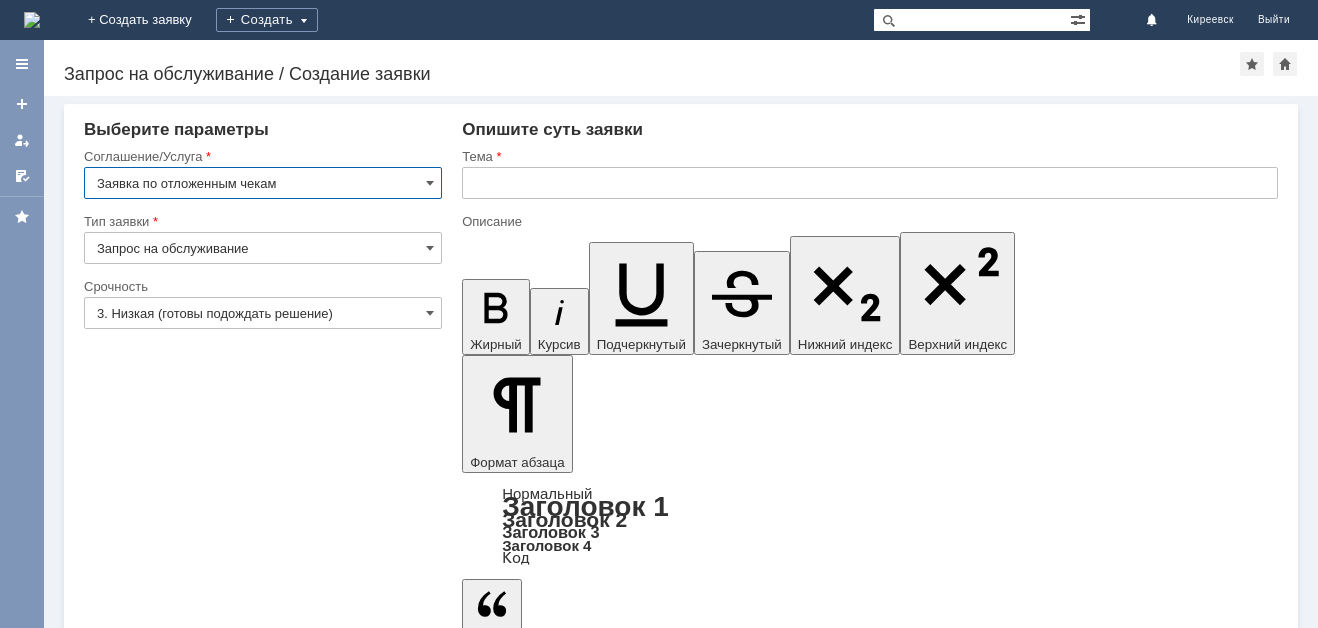 scroll, scrollTop: 0, scrollLeft: 0, axis: both 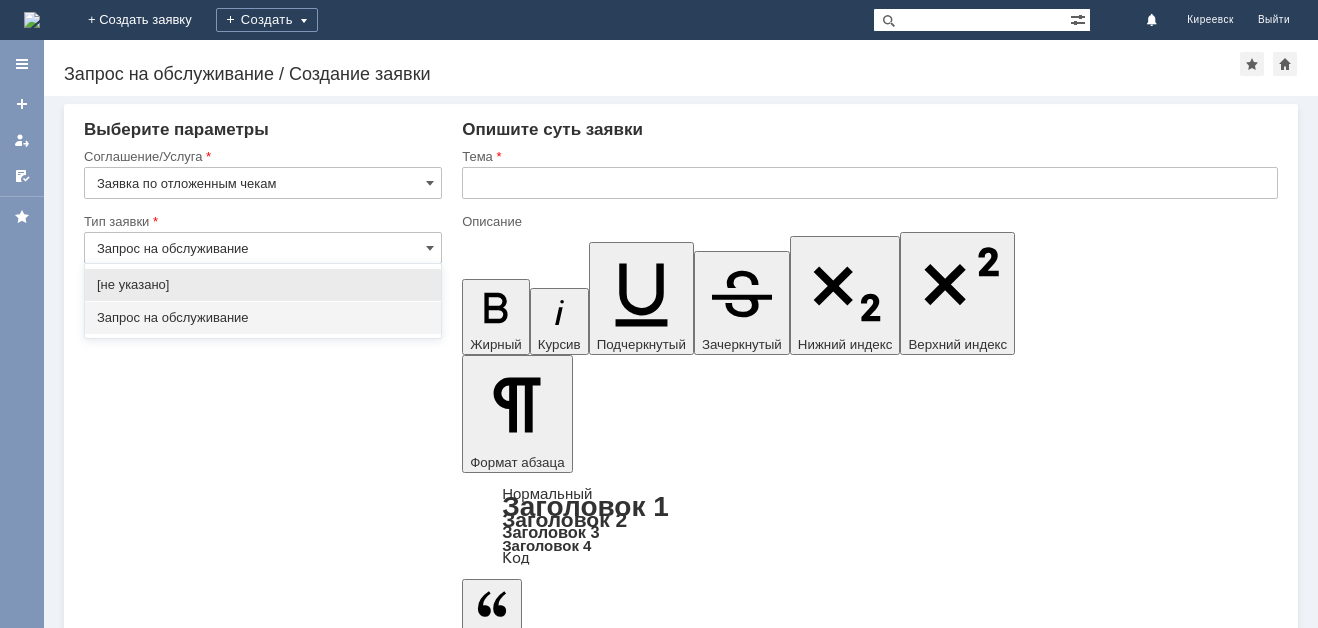 click on "Выберите параметры Соглашение/Услуга Заявка по отложенным чекам Тип заявки Запрос на обслуживание Категория Срочность Срочность 3. Низкая (готовы подождать решение) Рекомендуемые статьи БЗ             Название" at bounding box center (263, 2821) 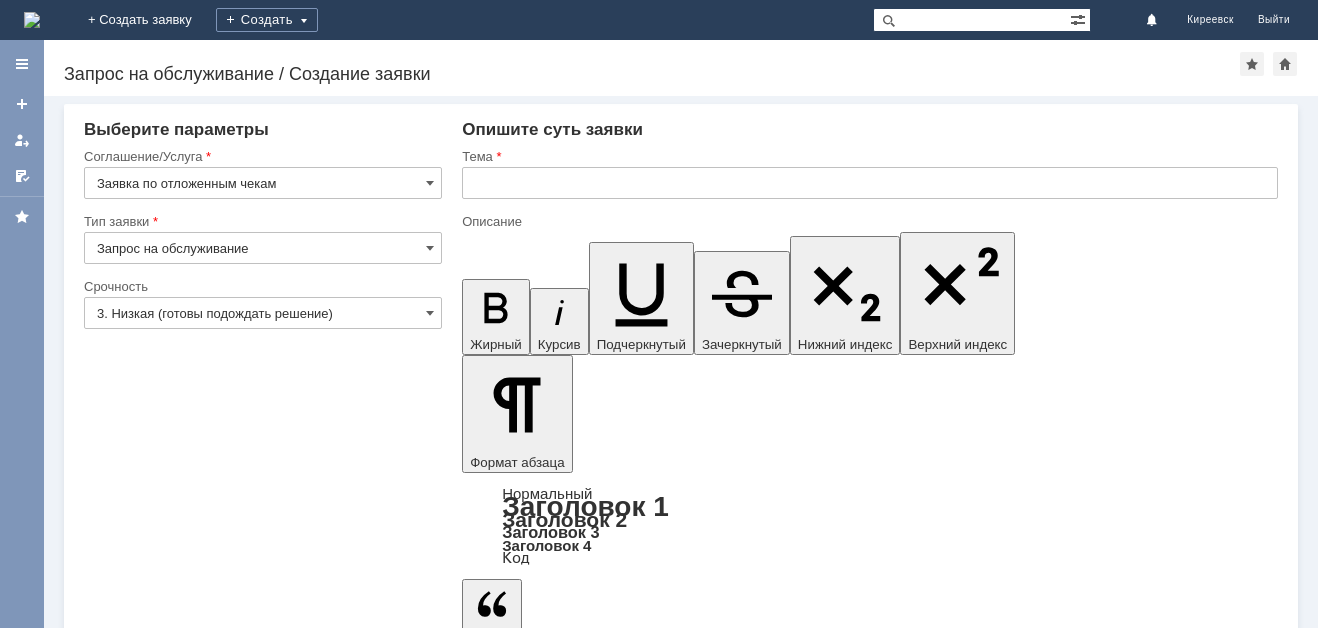 type on "Запрос на обслуживание" 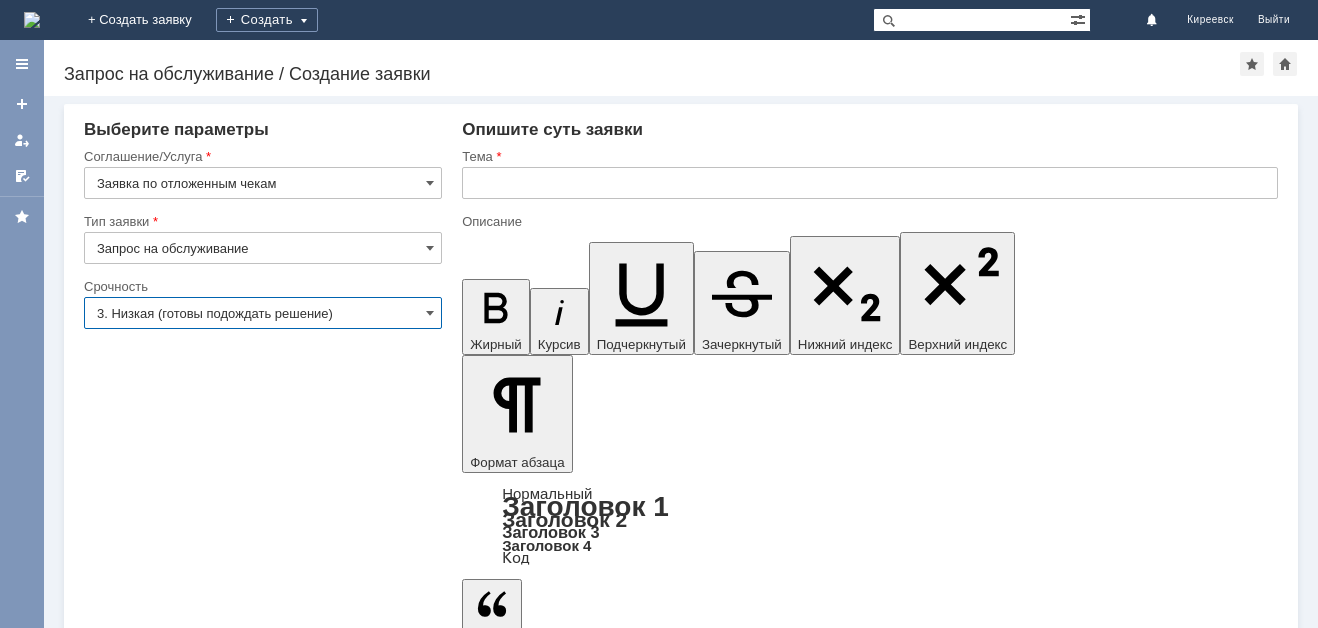 click on "3. Низкая (готовы подождать решение)" at bounding box center (263, 313) 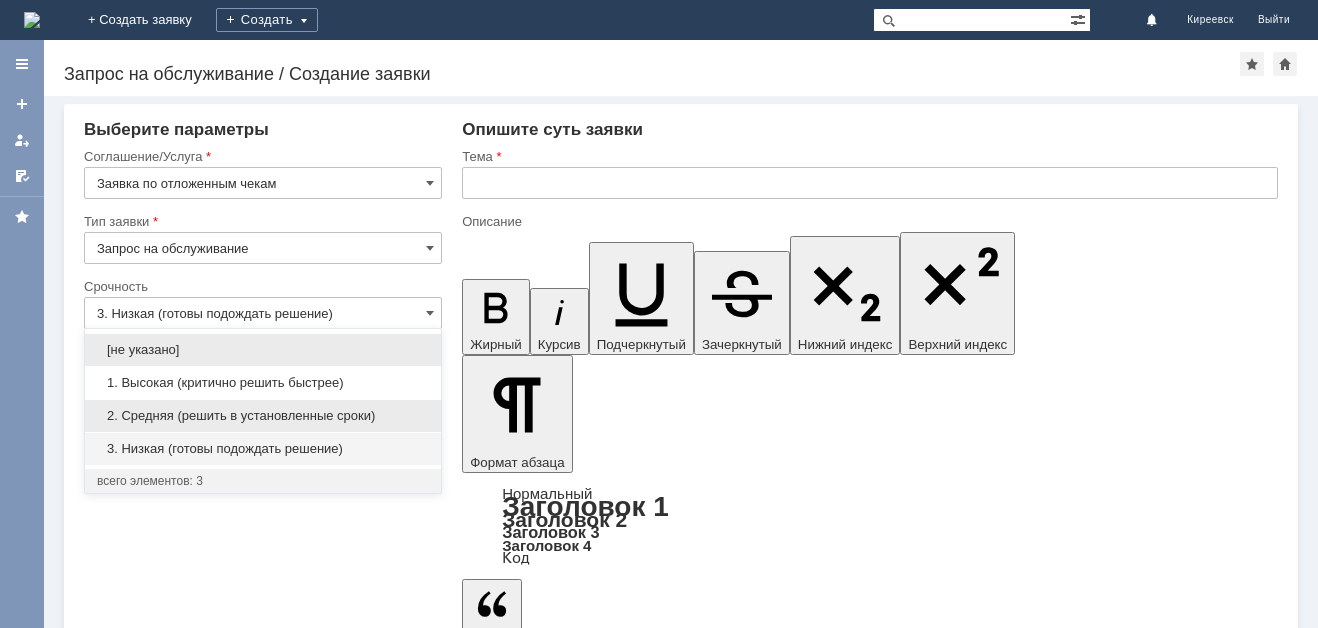 click on "2. Средняя (решить в установленные сроки)" at bounding box center [263, 416] 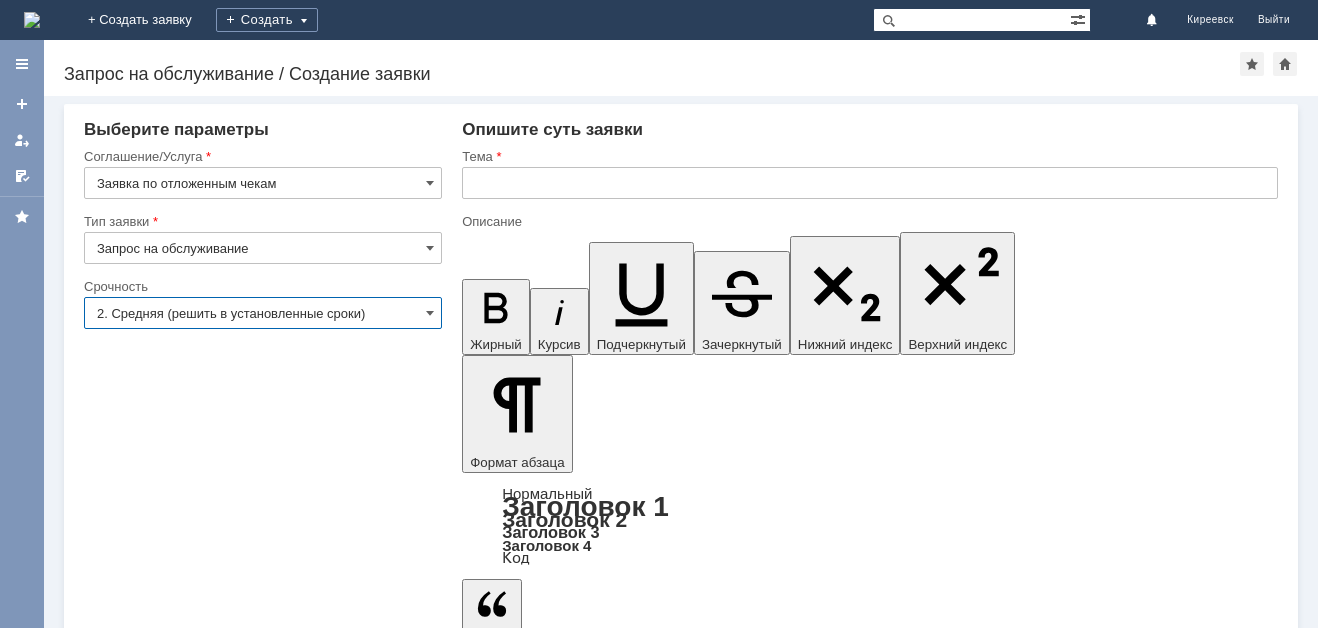 type on "2. Средняя (решить в установленные сроки)" 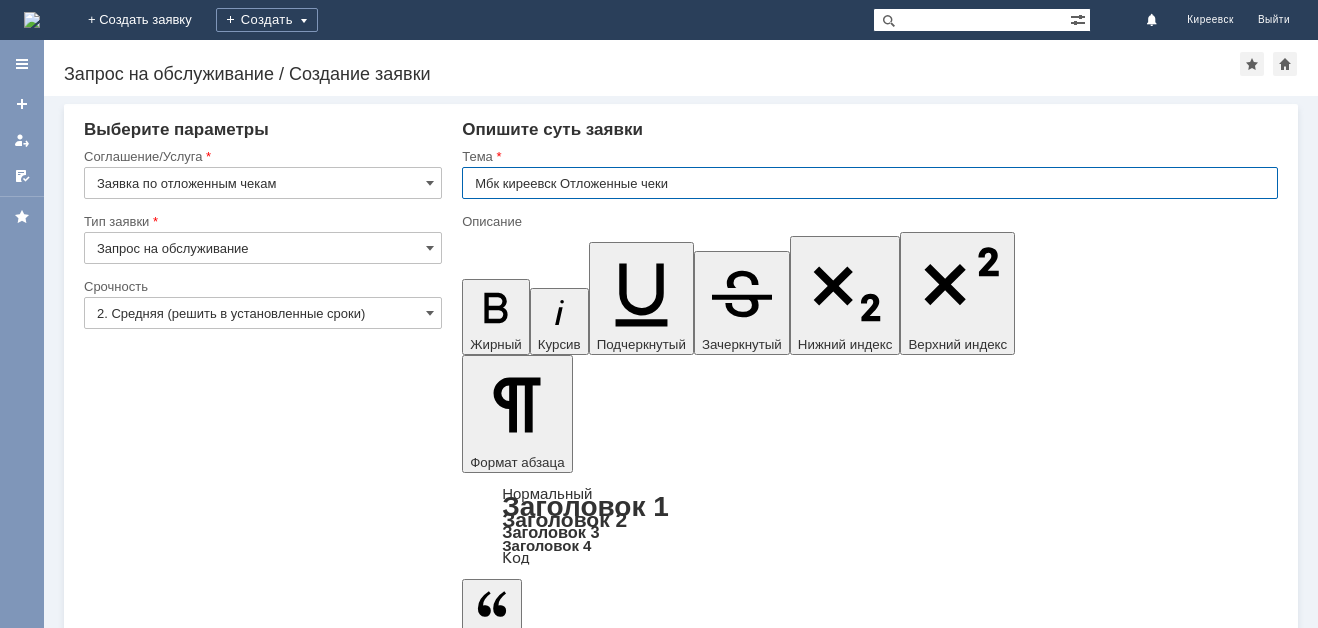 type on "Мбк киреевск Отложенные чеки" 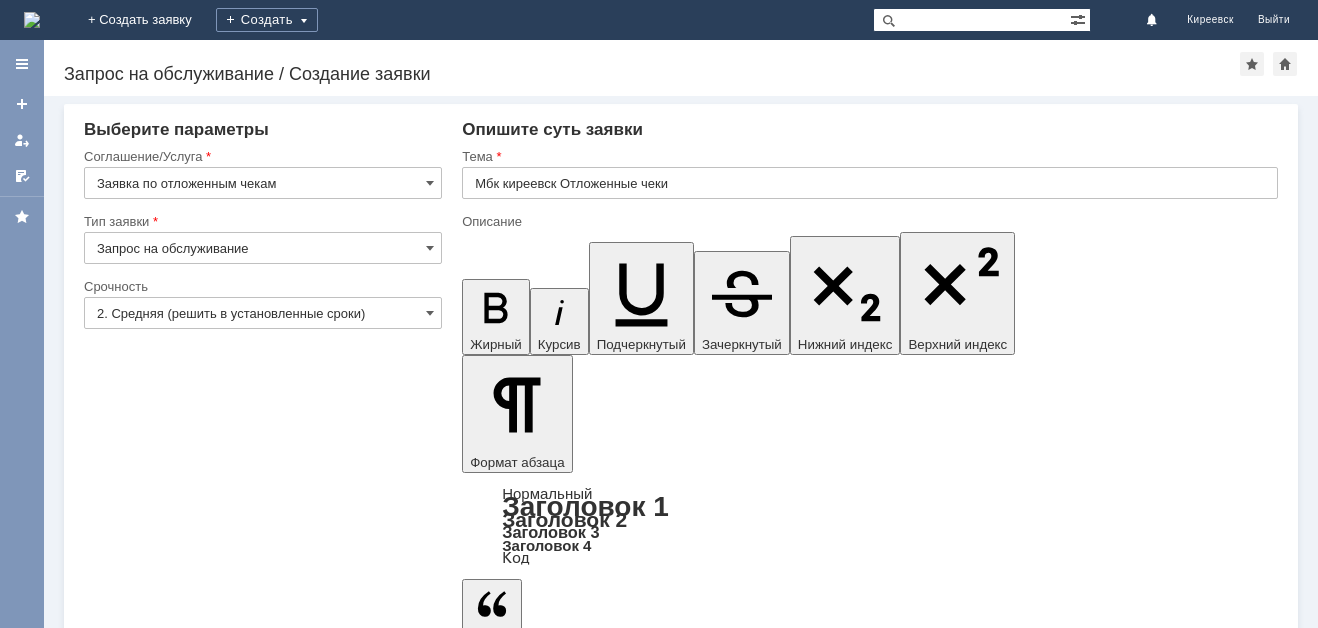type 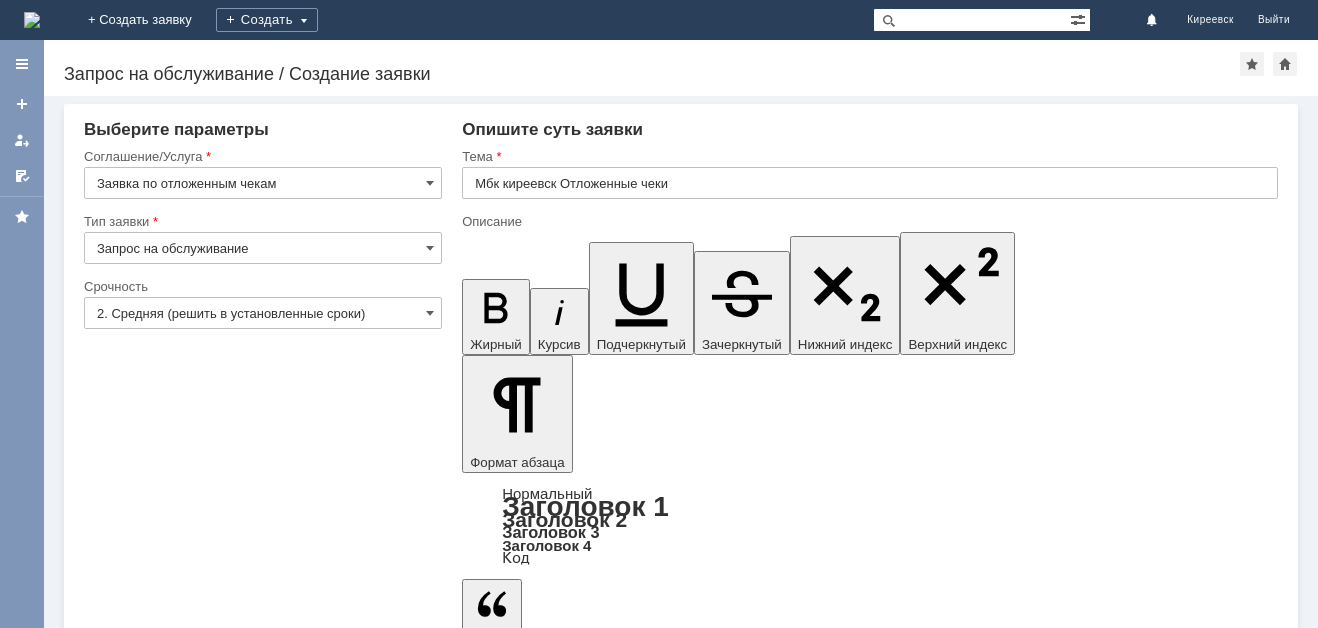click on "Добавить файл" at bounding box center (538, 5493) 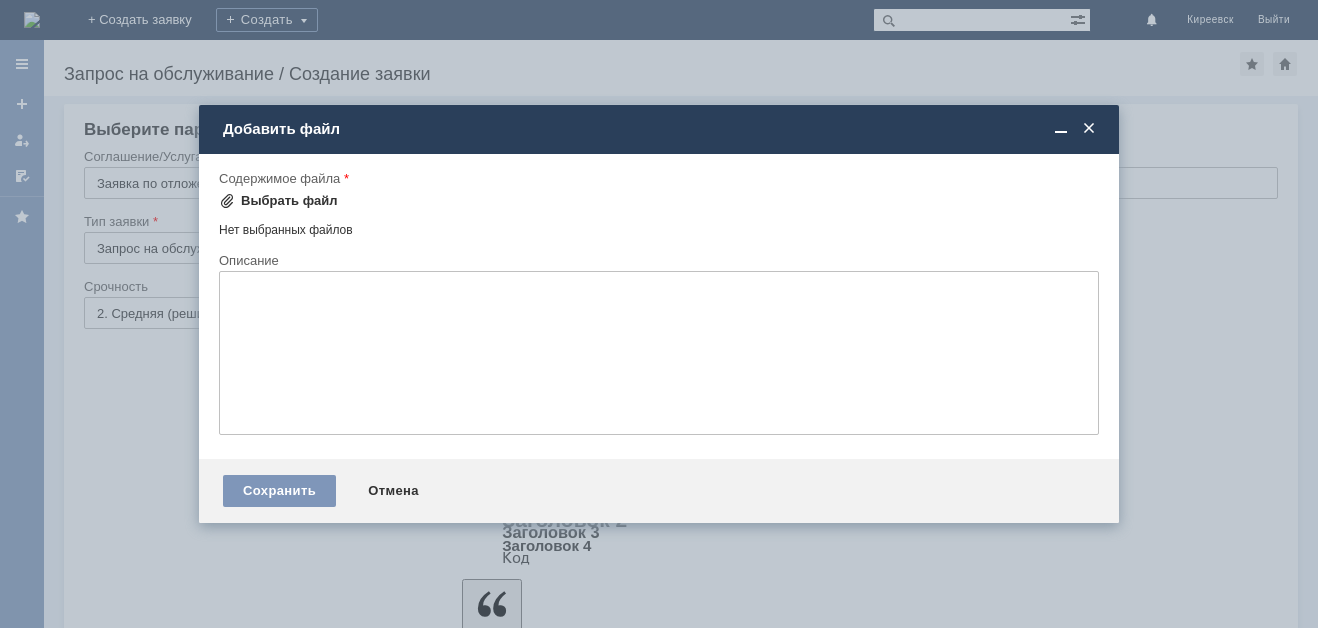 click on "Выбрать файл" at bounding box center [289, 201] 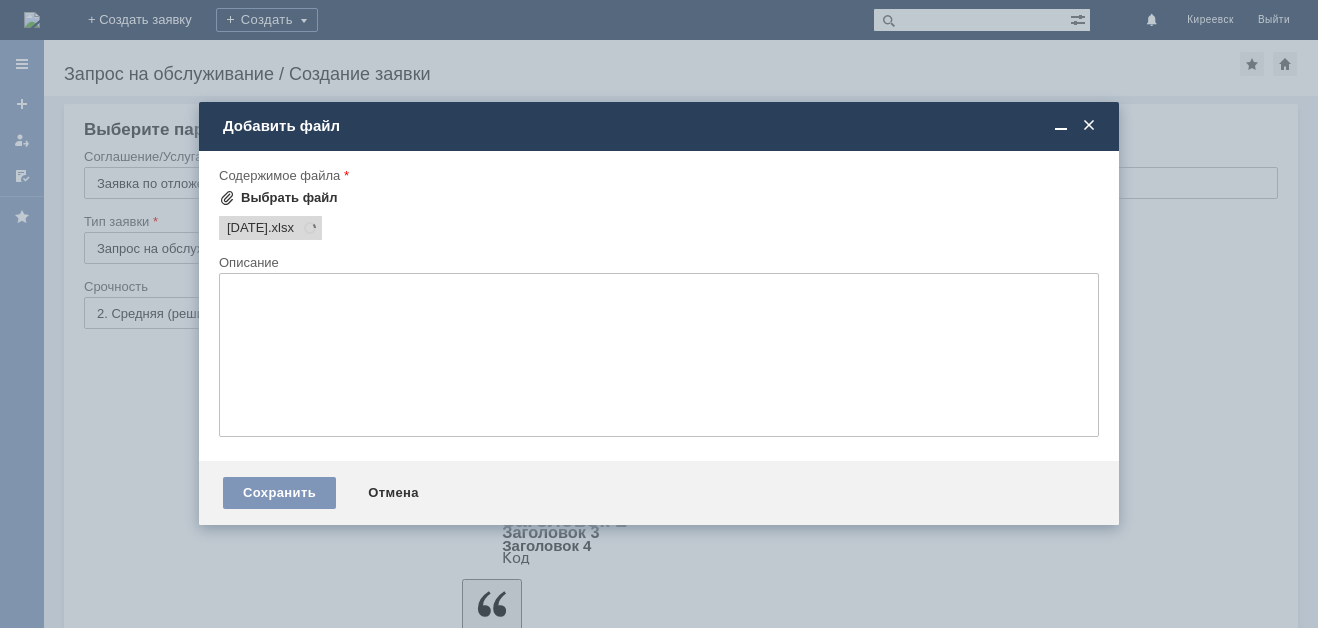 scroll, scrollTop: 0, scrollLeft: 0, axis: both 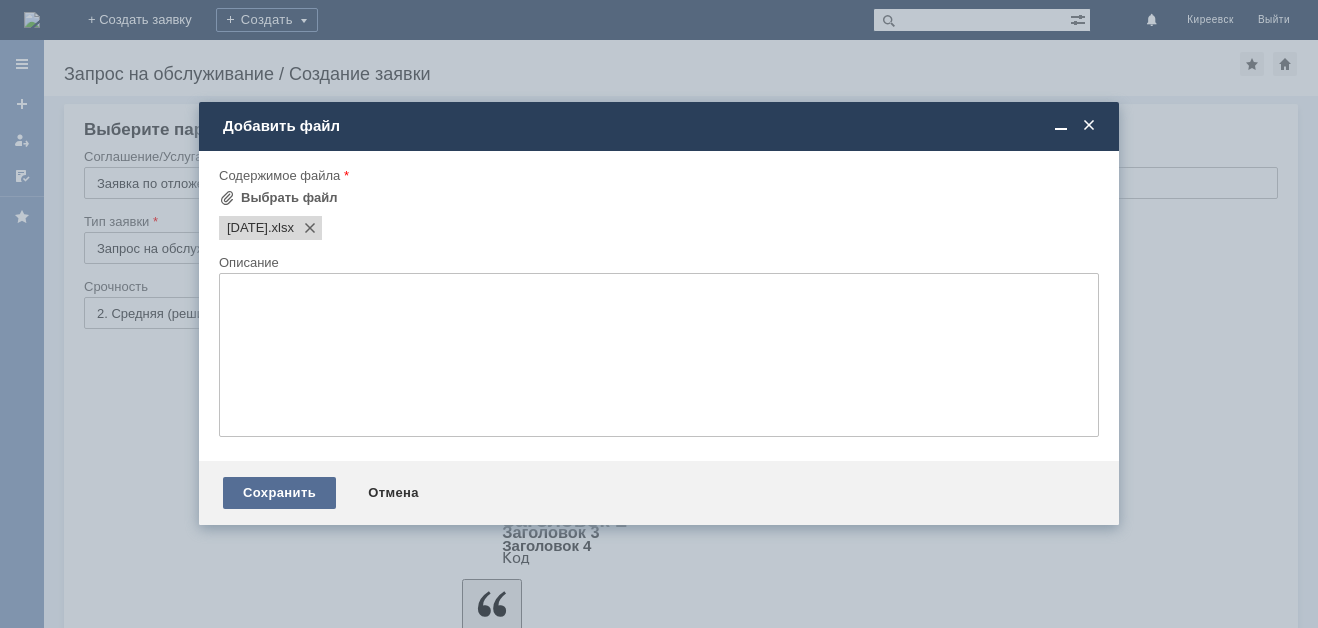 click on "Сохранить" at bounding box center (279, 493) 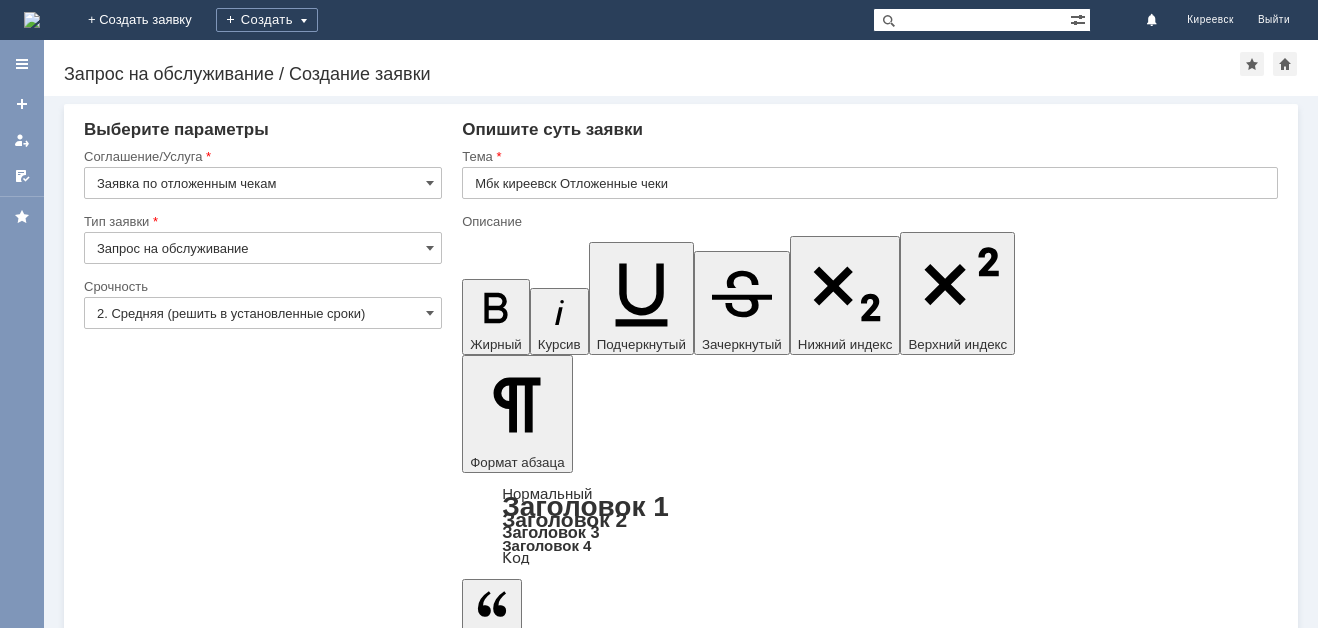 click on "Сохранить" at bounding box center (144, 5623) 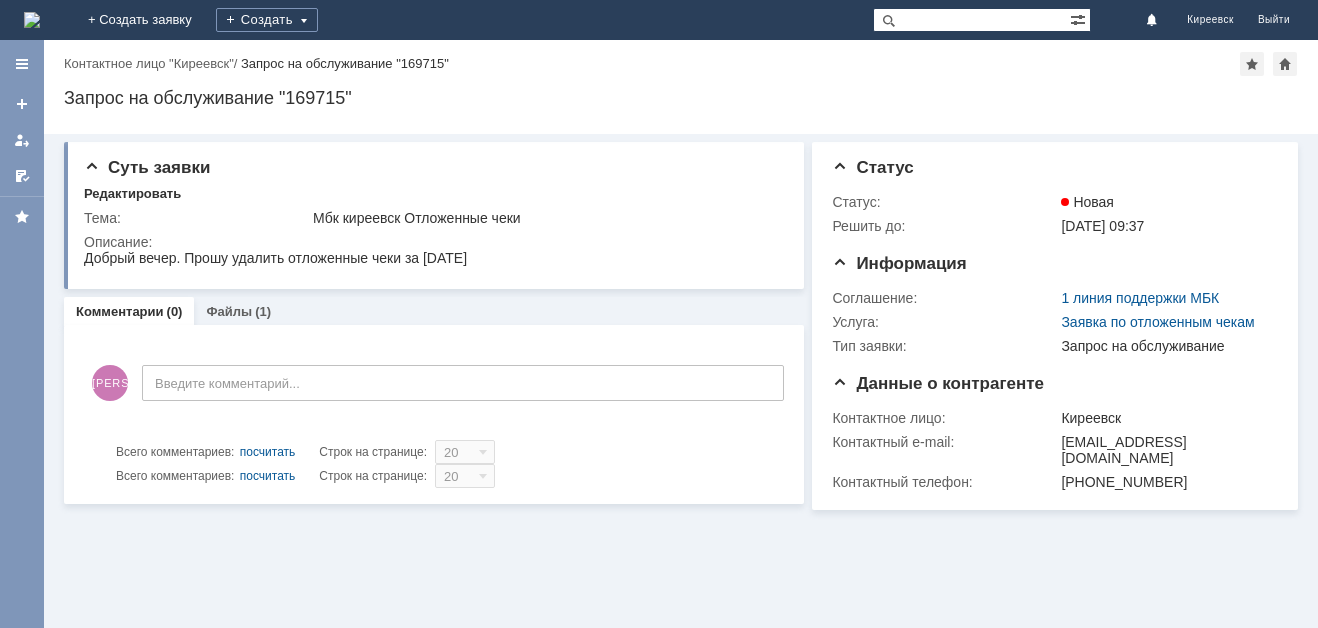 scroll, scrollTop: 0, scrollLeft: 0, axis: both 